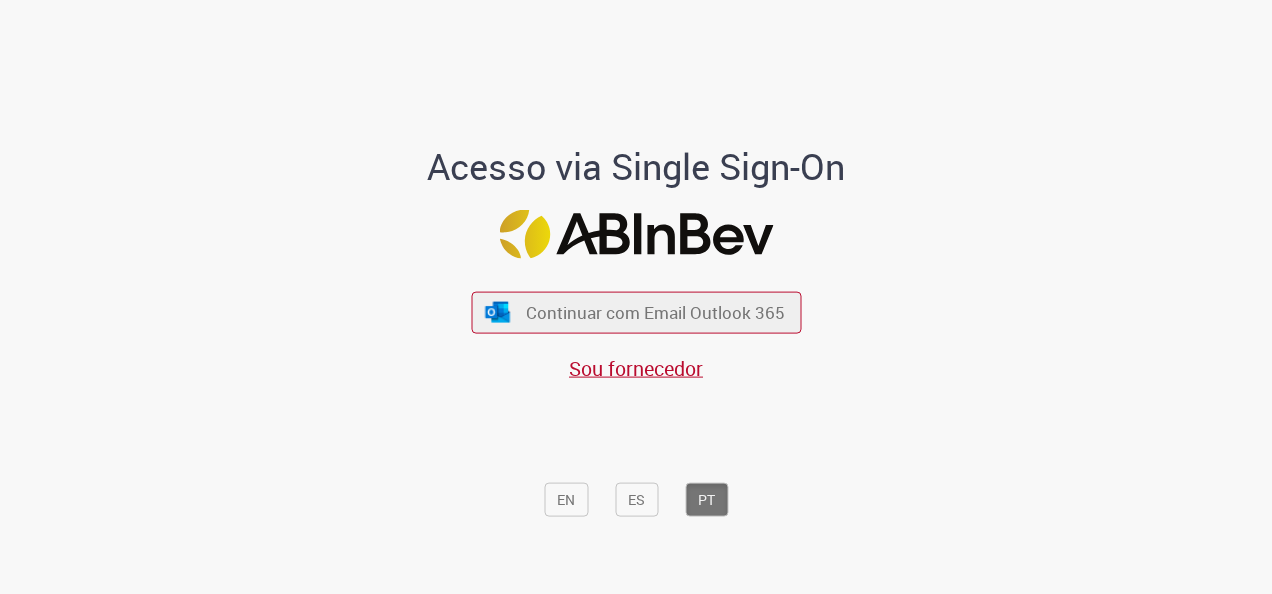 scroll, scrollTop: 0, scrollLeft: 0, axis: both 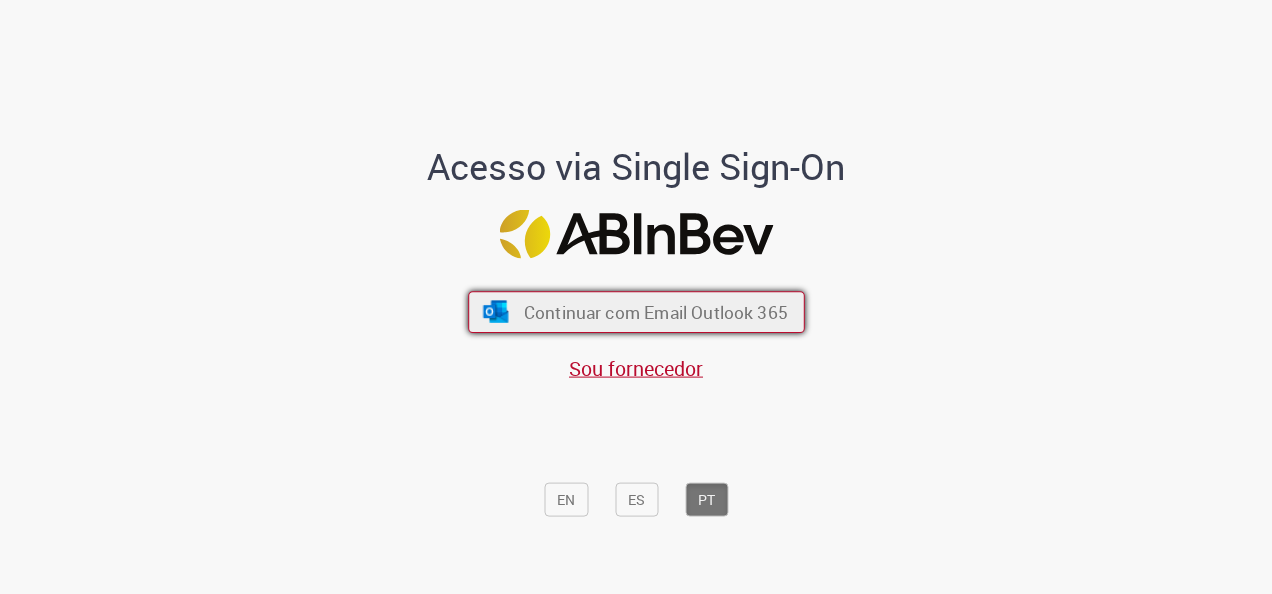 click on "Continuar com Email Outlook 365" at bounding box center (655, 312) 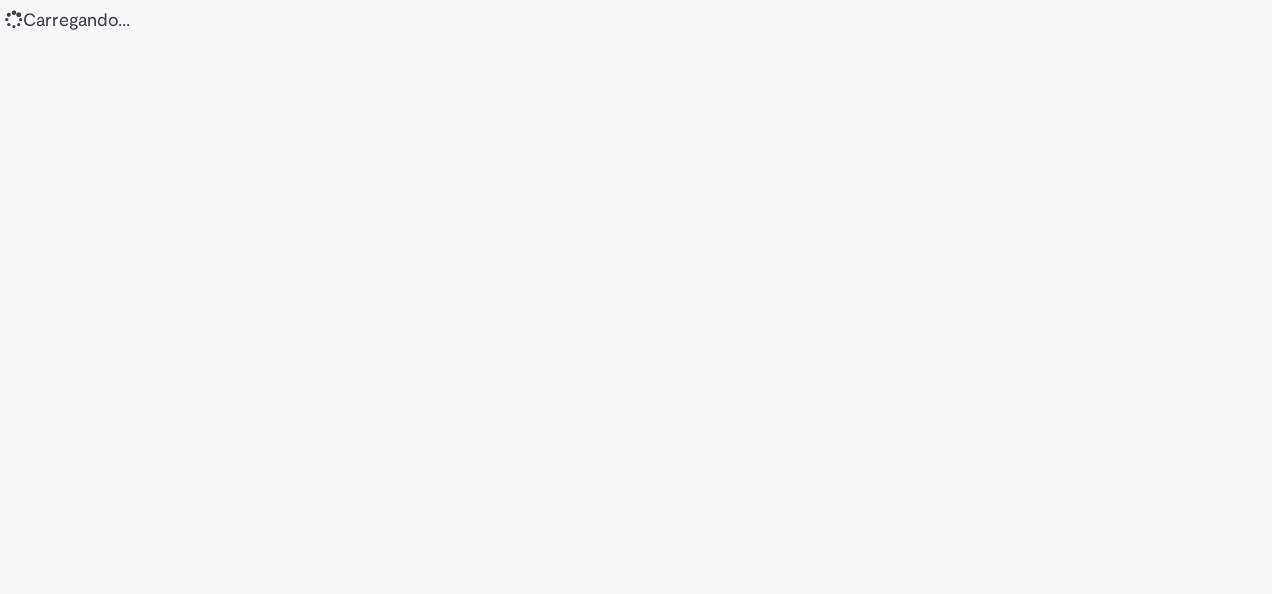scroll, scrollTop: 0, scrollLeft: 0, axis: both 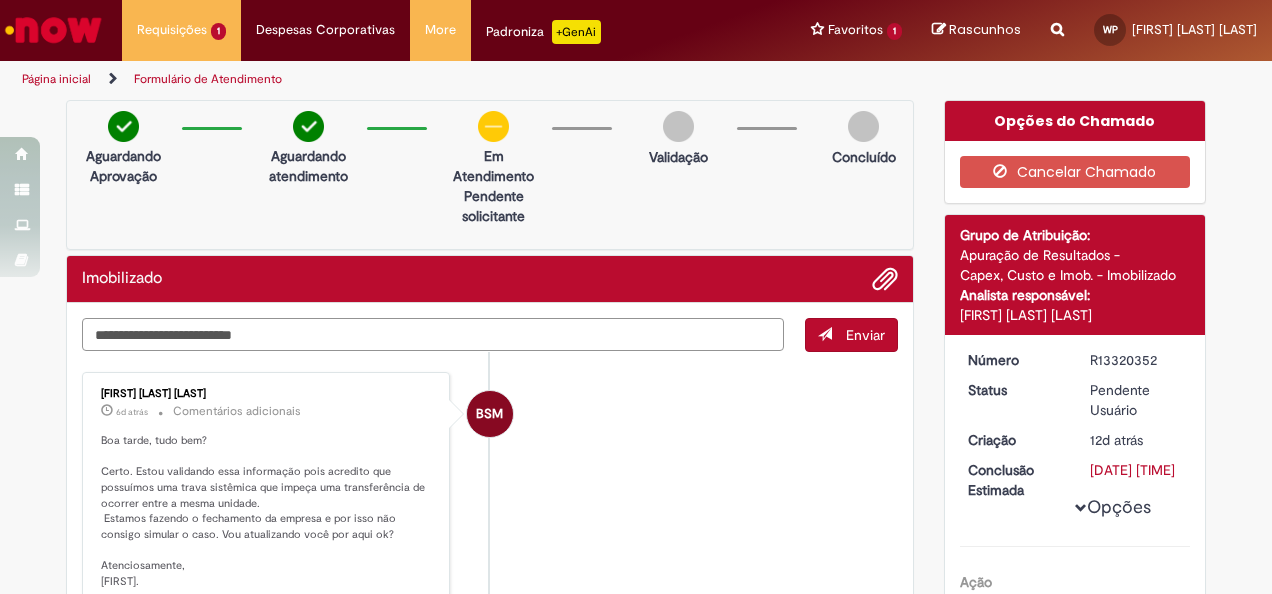 click at bounding box center (433, 334) 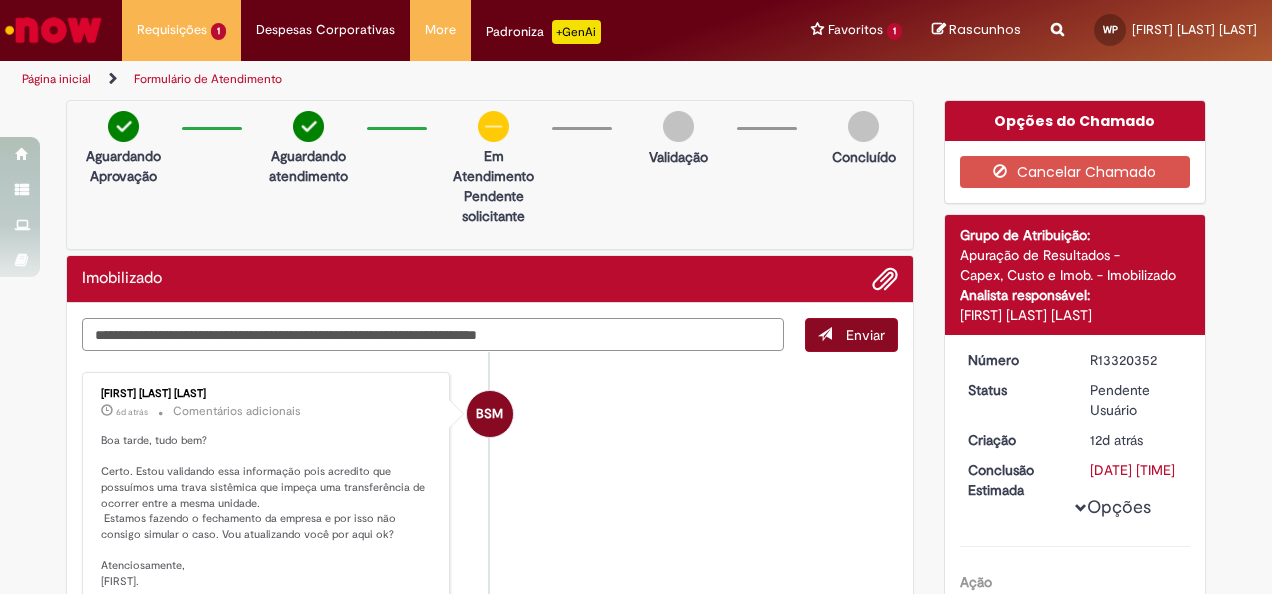 type on "**********" 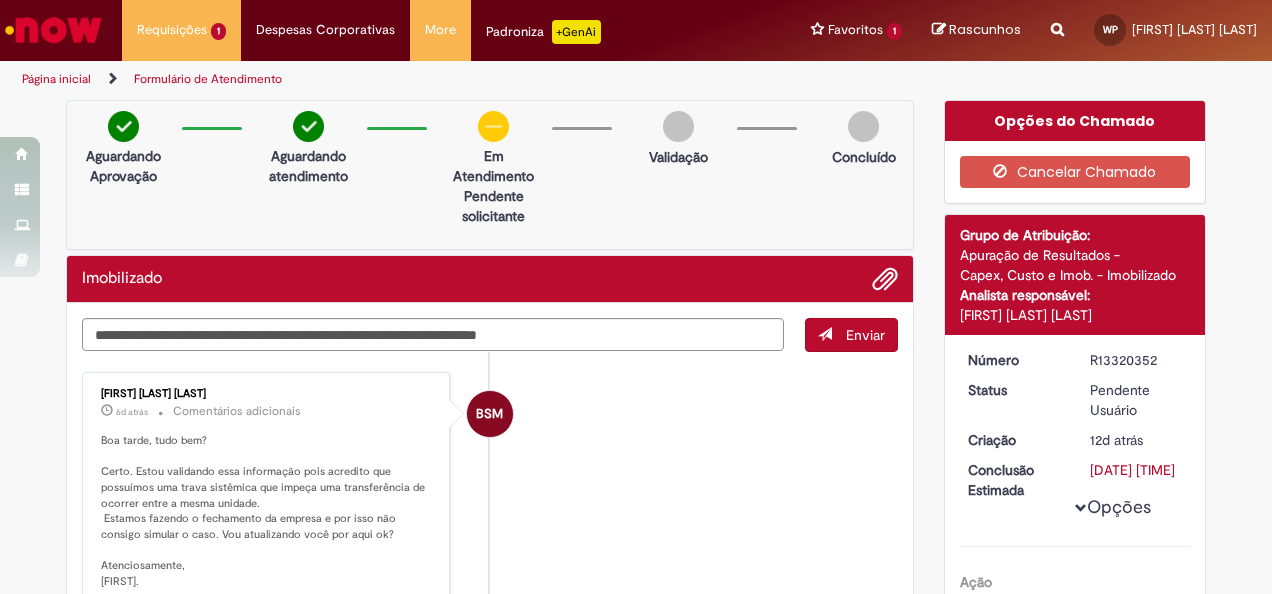 click on "Enviar" at bounding box center [851, 335] 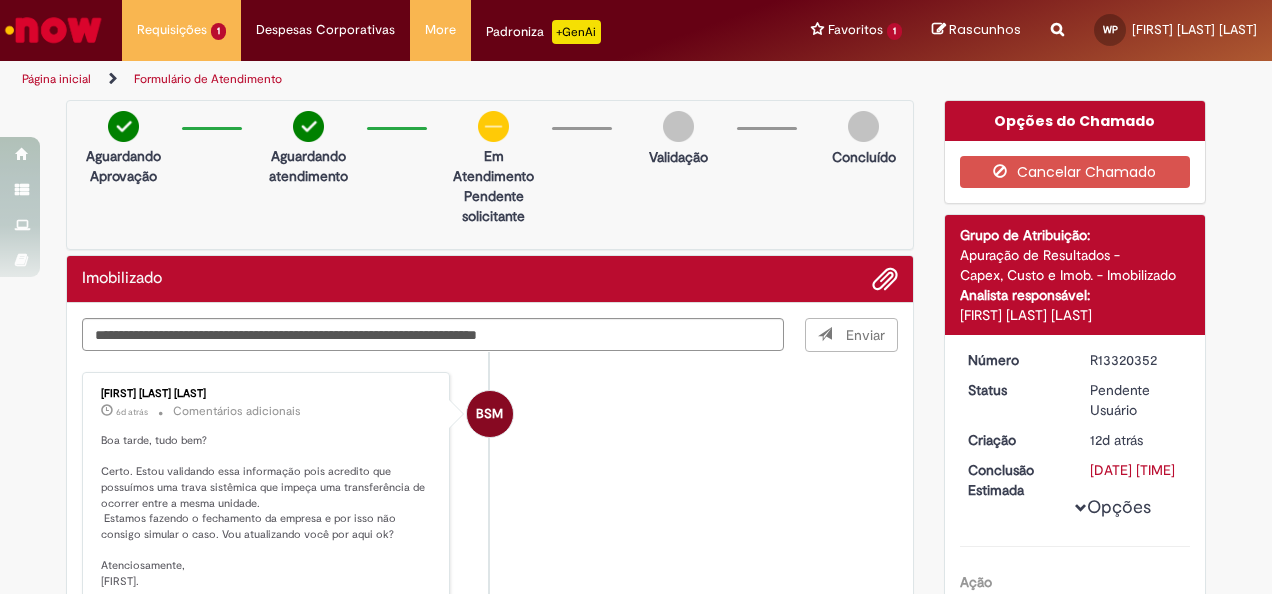 type 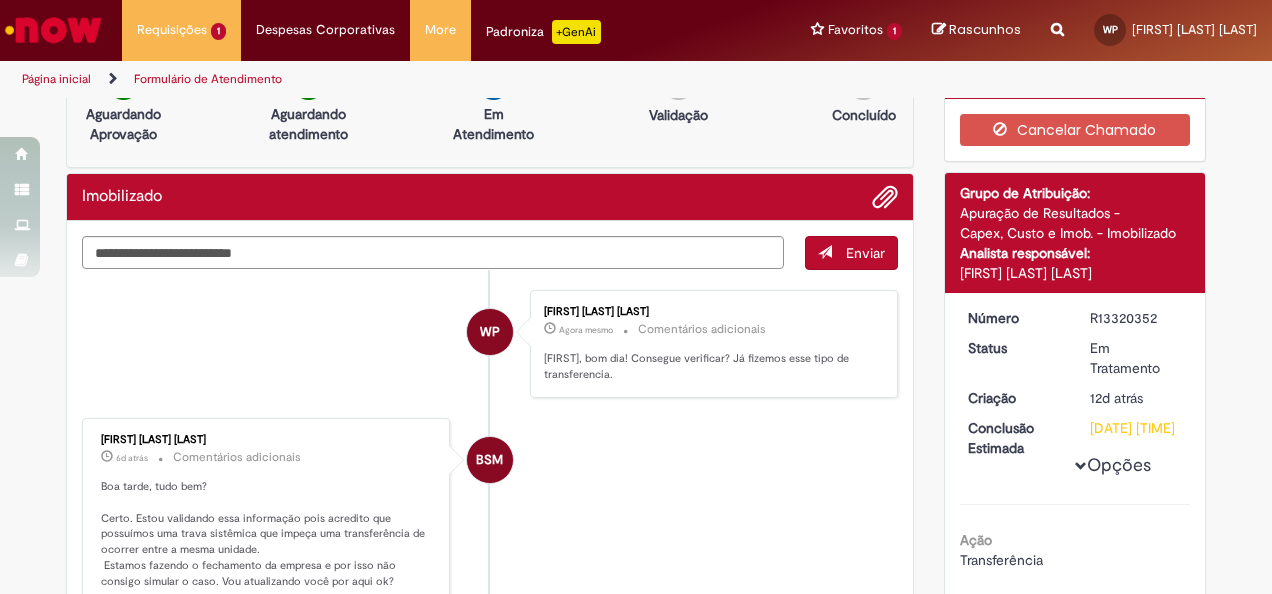 scroll, scrollTop: 0, scrollLeft: 0, axis: both 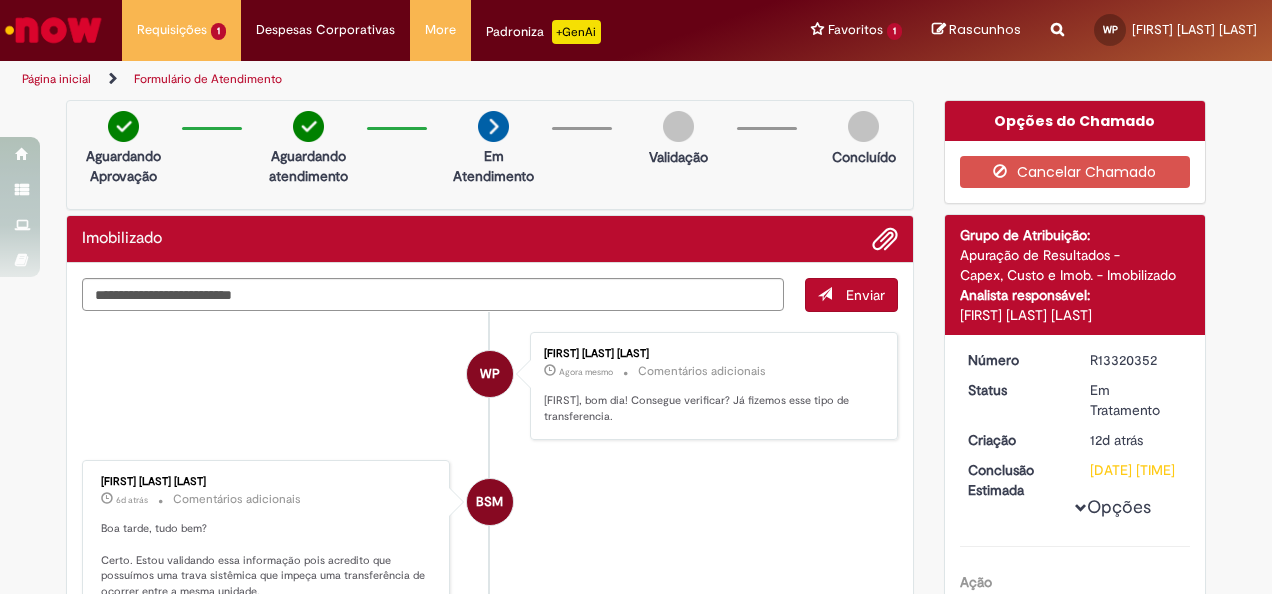 click at bounding box center [53, 30] 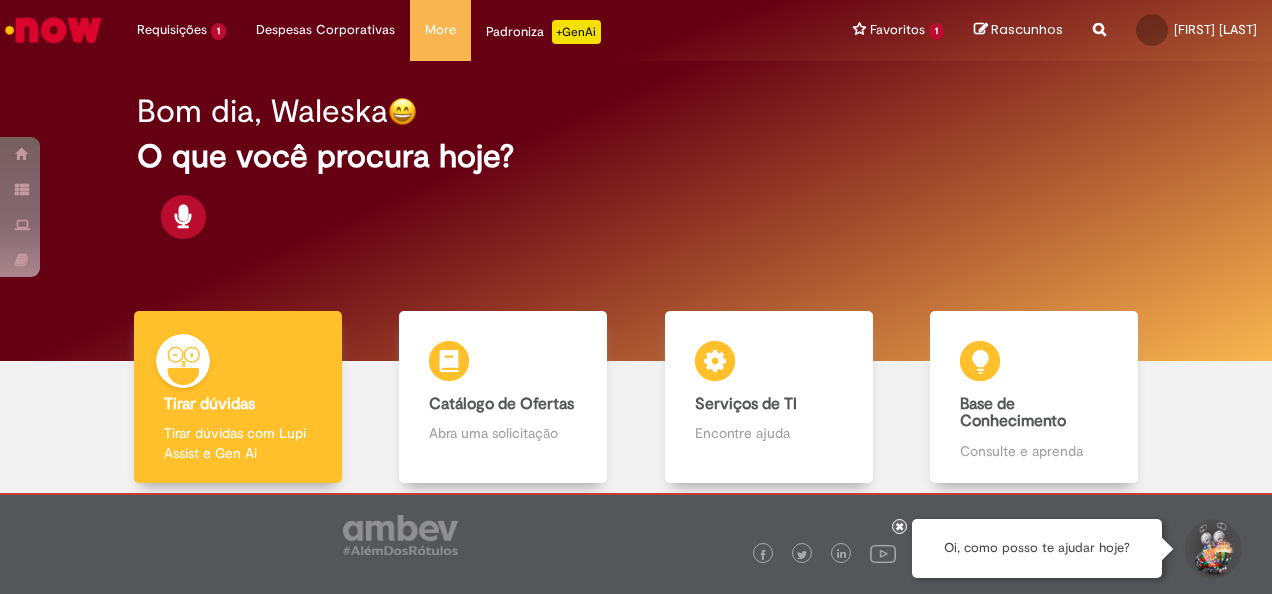 scroll, scrollTop: 0, scrollLeft: 0, axis: both 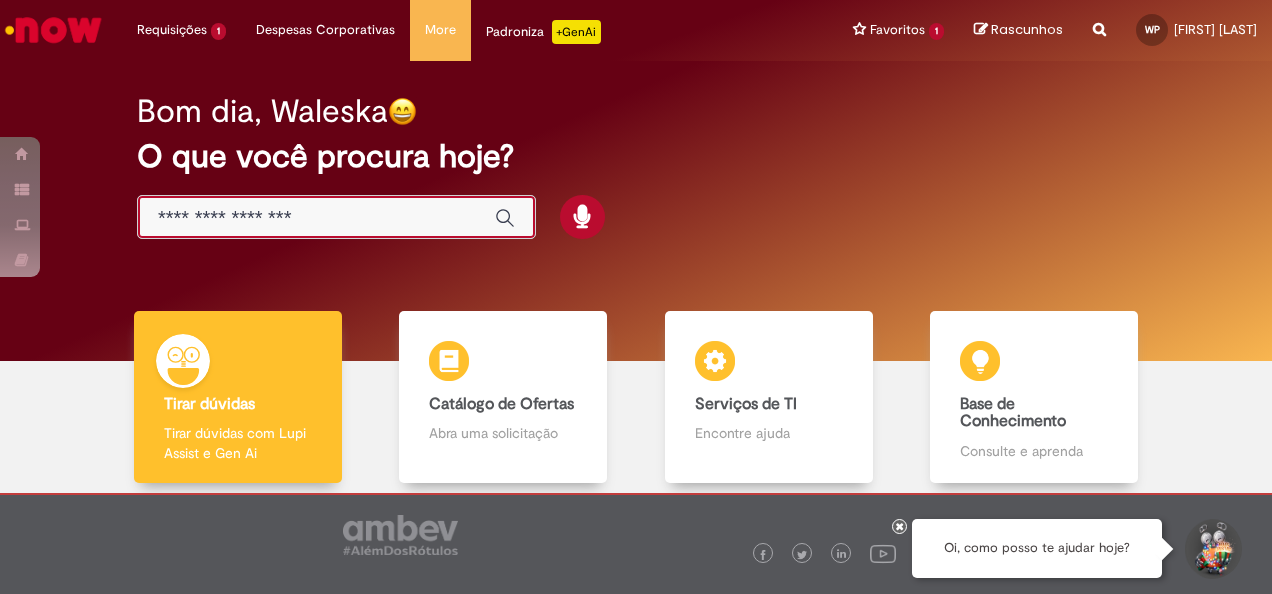 click at bounding box center [316, 218] 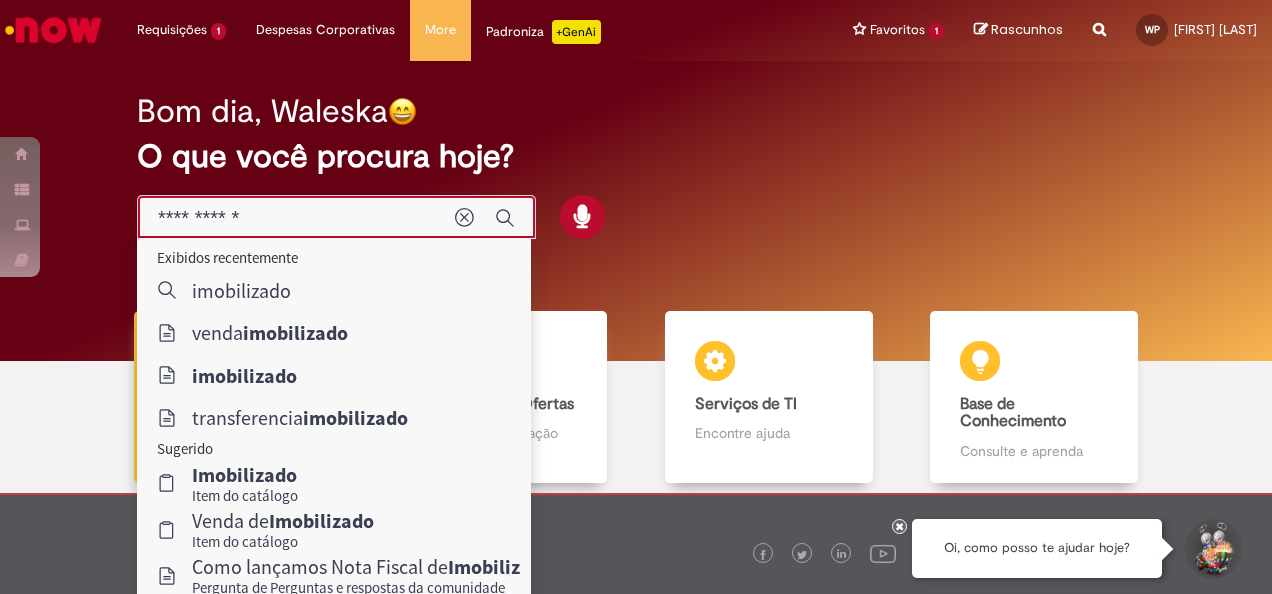 type on "**********" 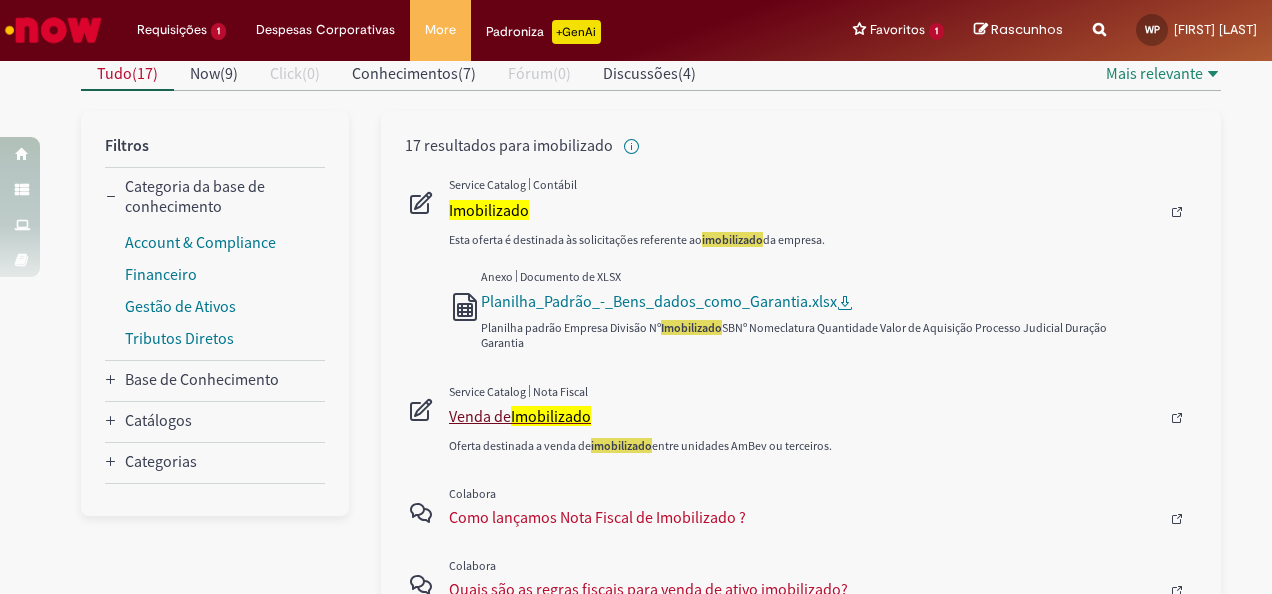 scroll, scrollTop: 300, scrollLeft: 0, axis: vertical 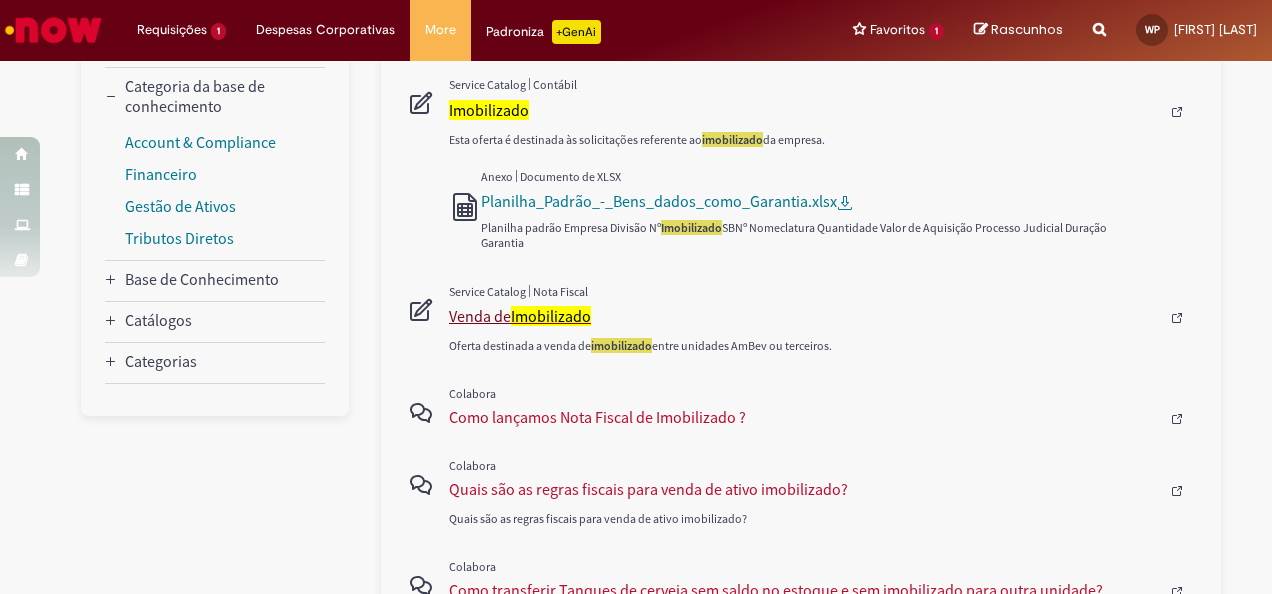 click on "Venda de  Imobilizado" at bounding box center [804, 316] 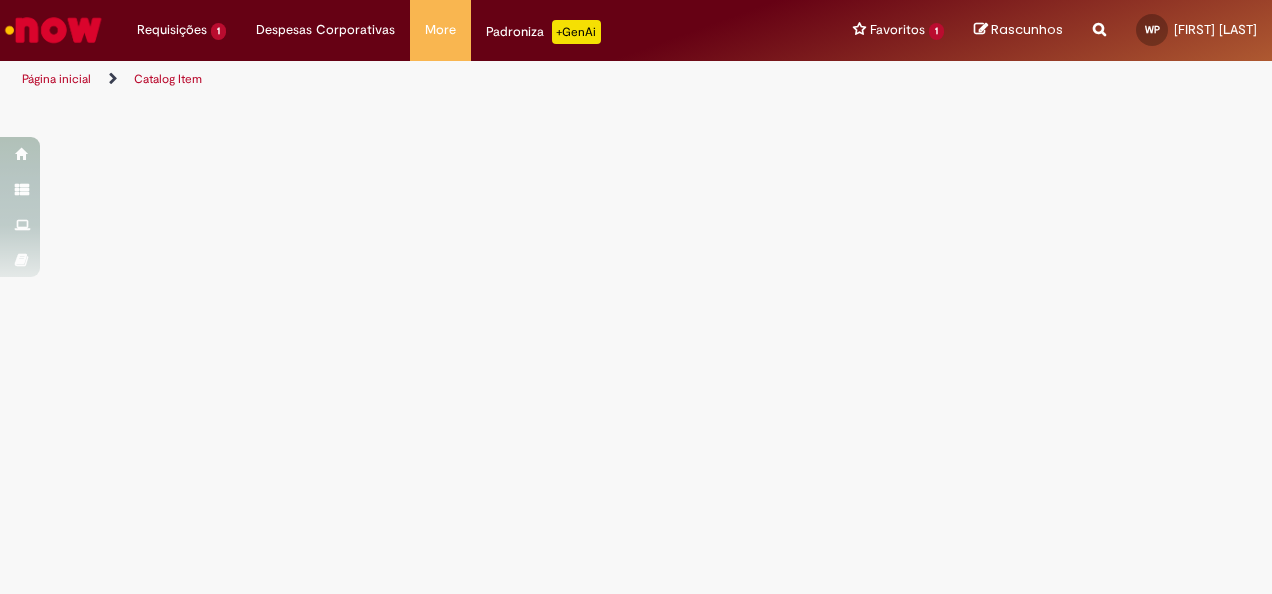 scroll, scrollTop: 0, scrollLeft: 0, axis: both 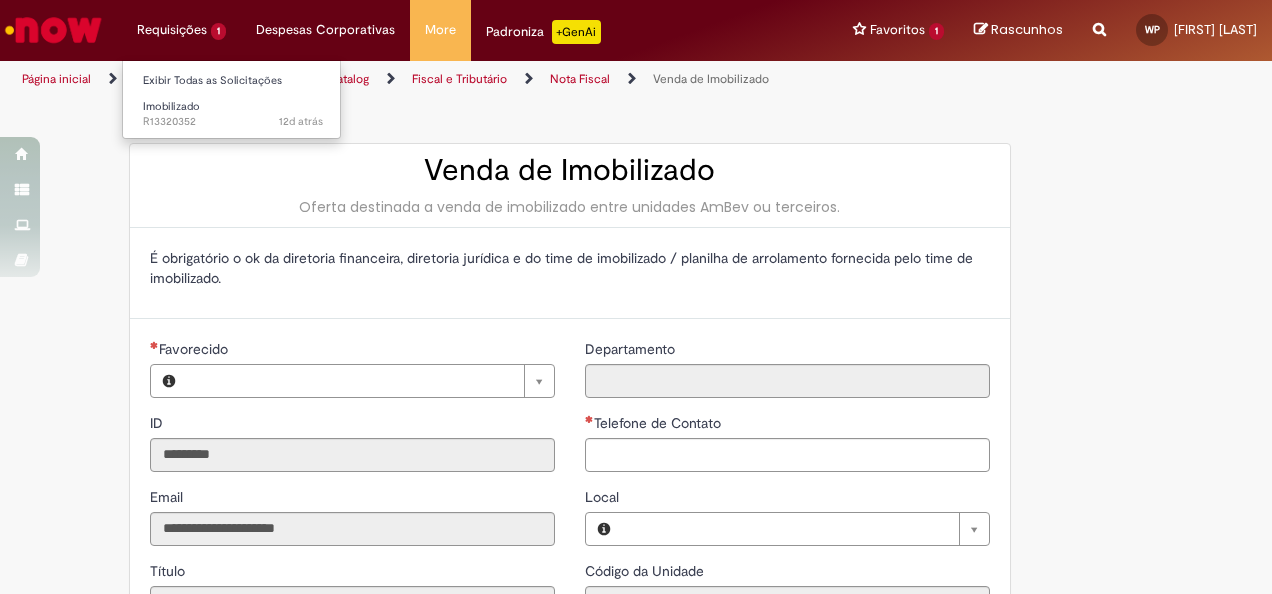 type on "**********" 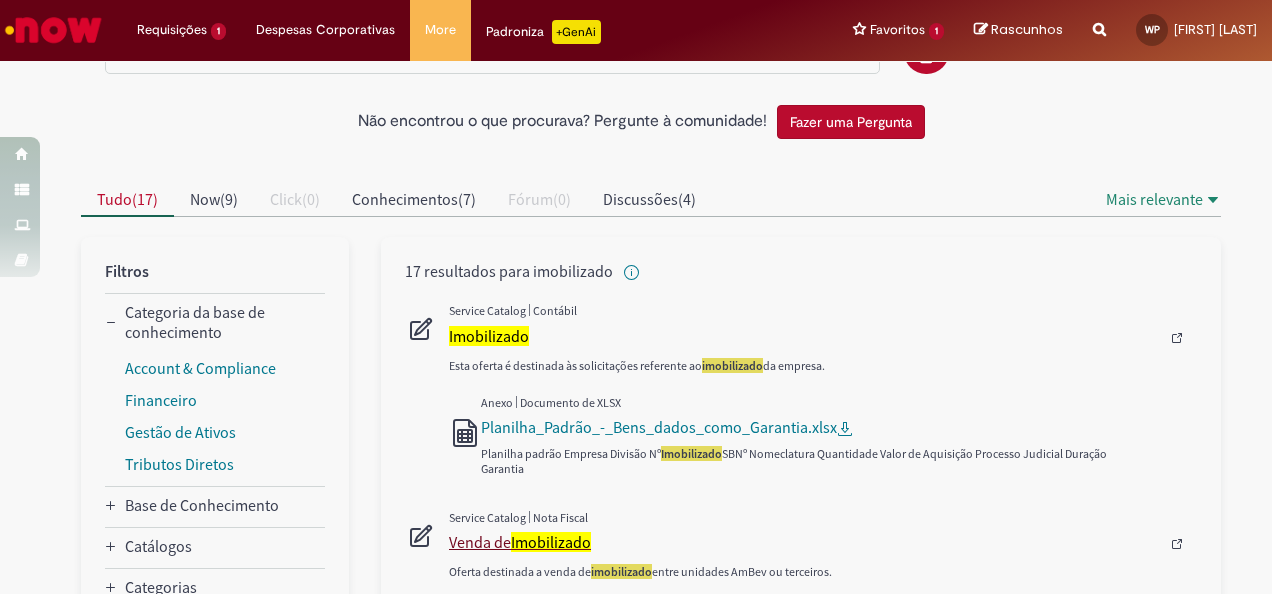 scroll, scrollTop: 300, scrollLeft: 0, axis: vertical 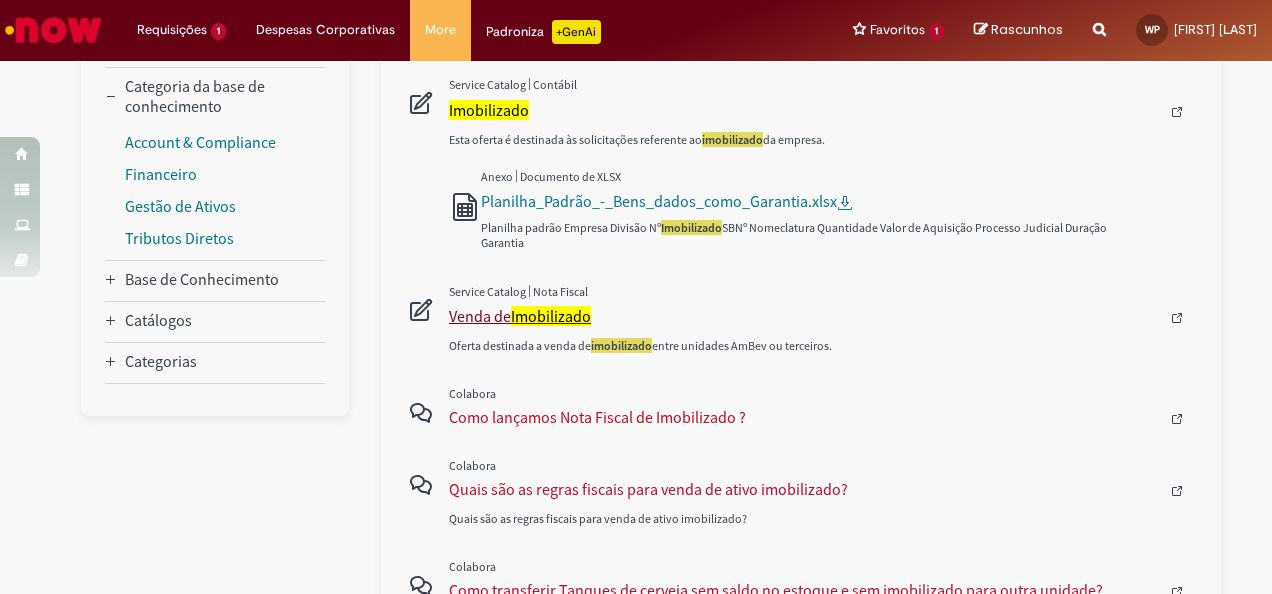 click on "Venda de  Imobilizado" at bounding box center [804, 316] 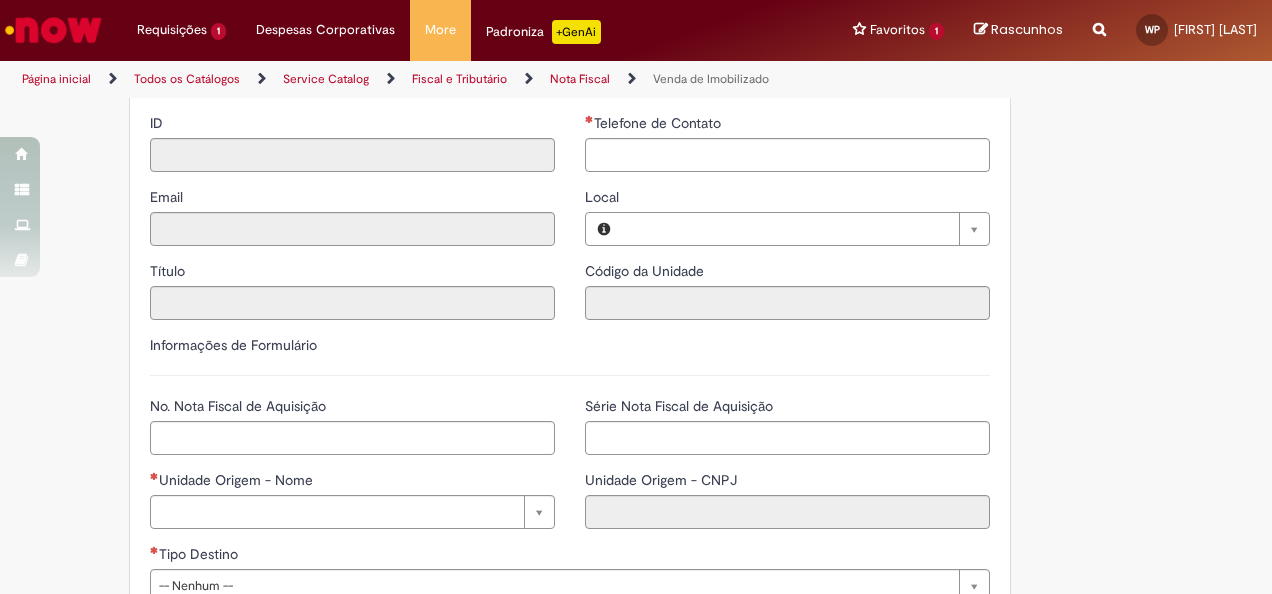 type on "*********" 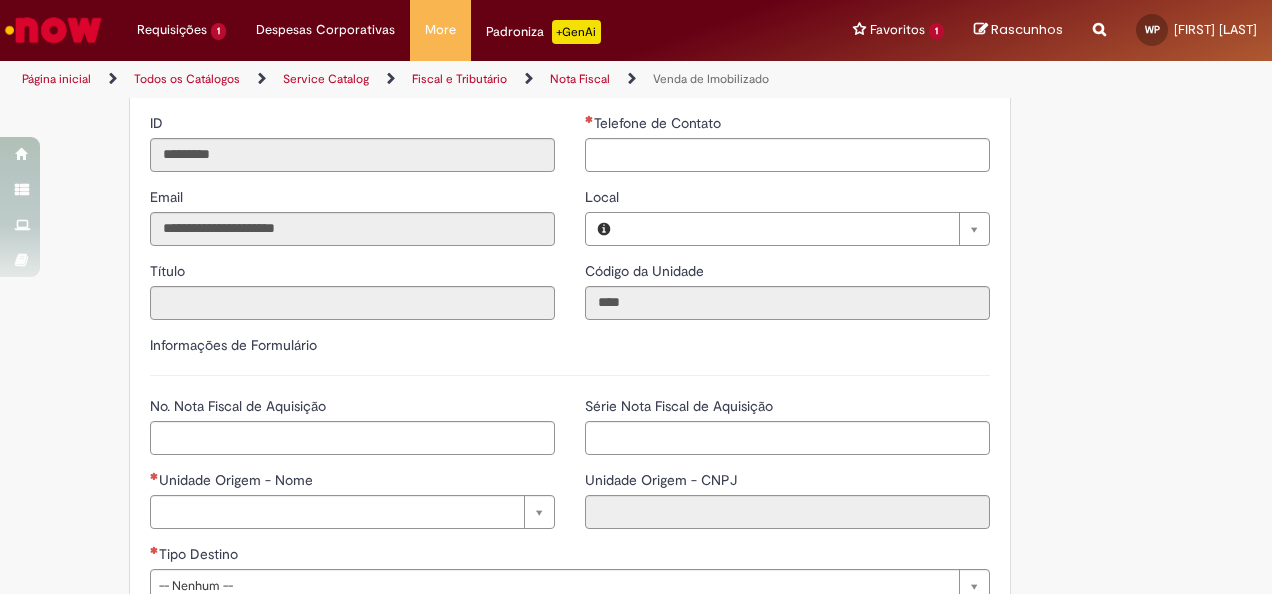 scroll, scrollTop: 0, scrollLeft: 0, axis: both 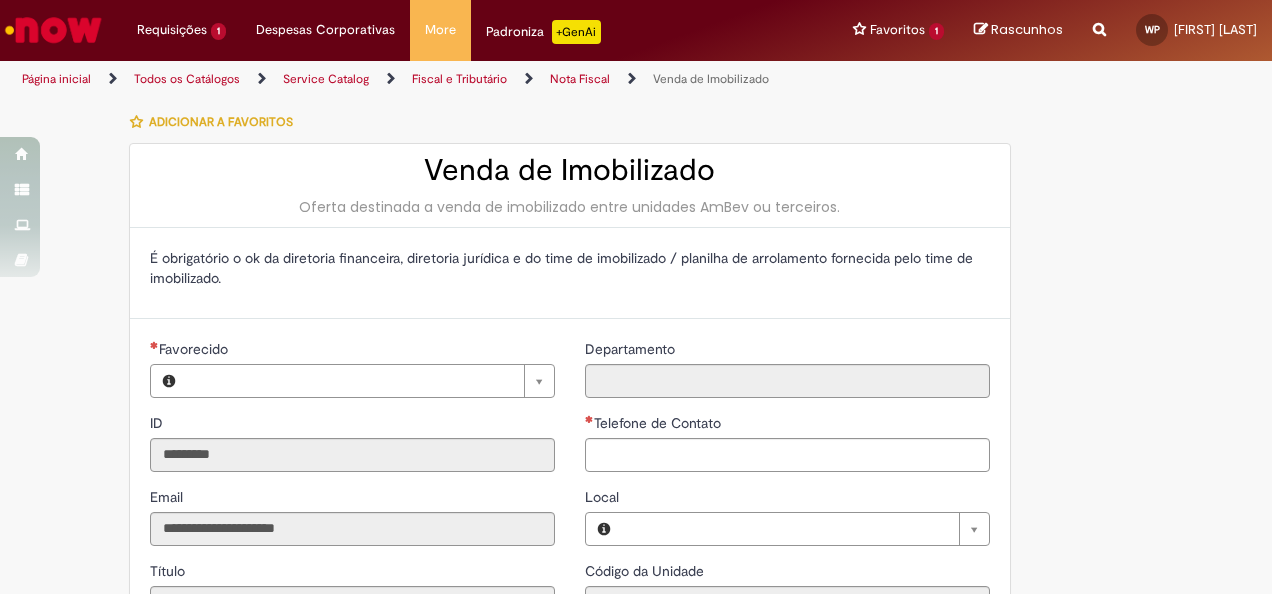 type on "**********" 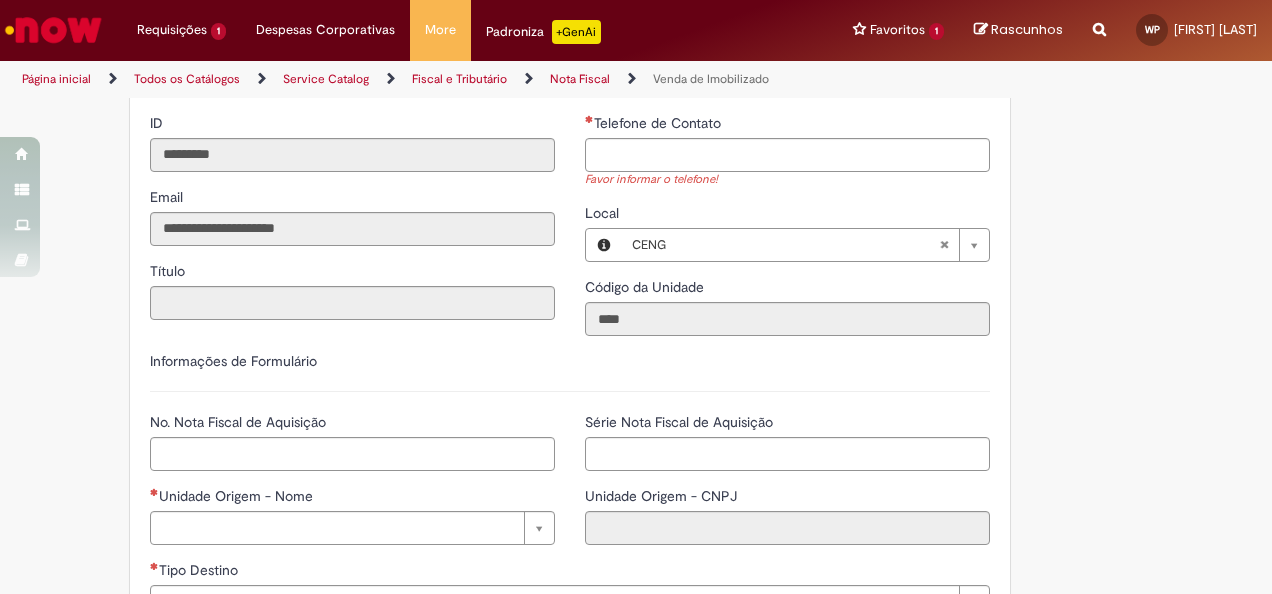 scroll, scrollTop: 400, scrollLeft: 0, axis: vertical 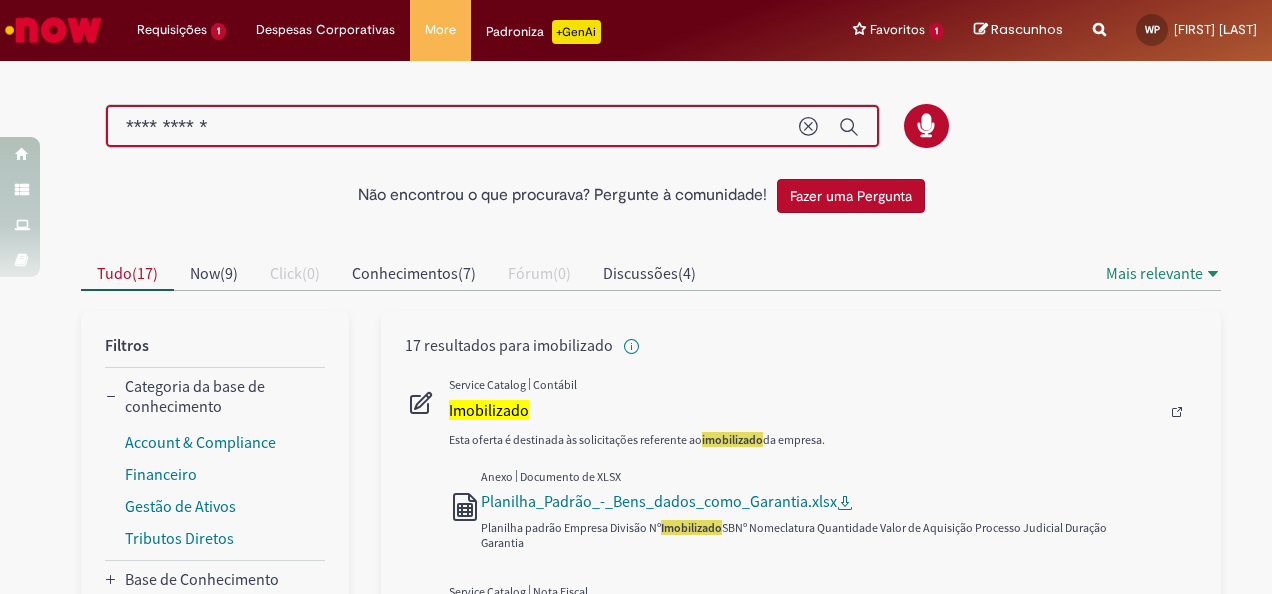 drag, startPoint x: 256, startPoint y: 122, endPoint x: 51, endPoint y: 112, distance: 205.24376 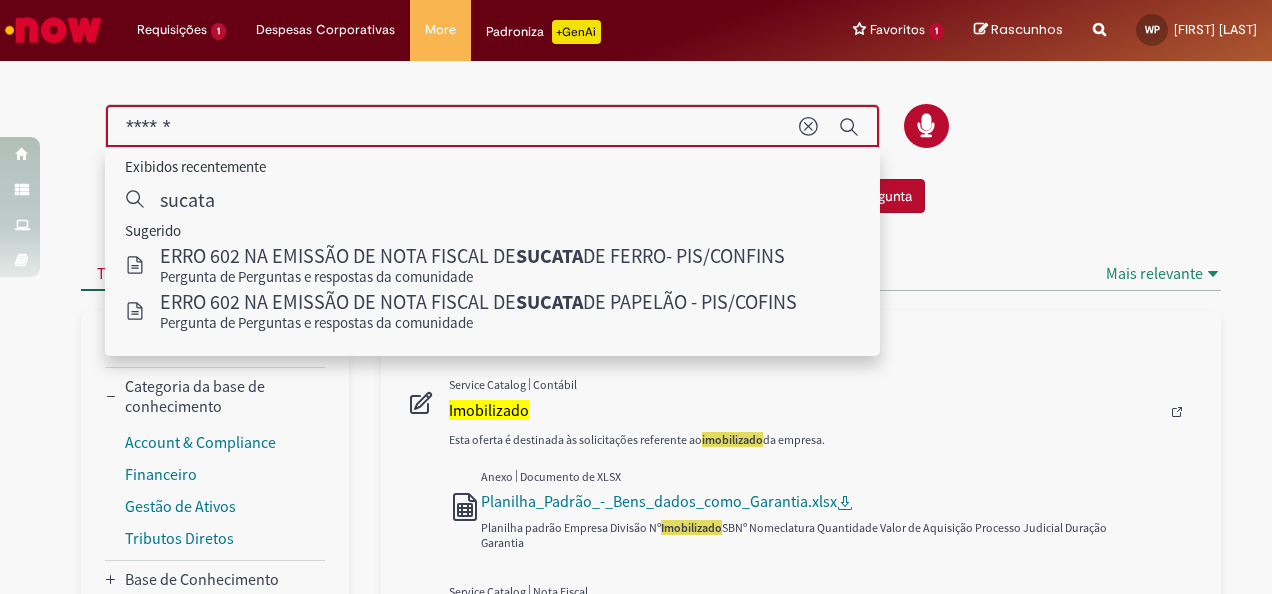 type on "******" 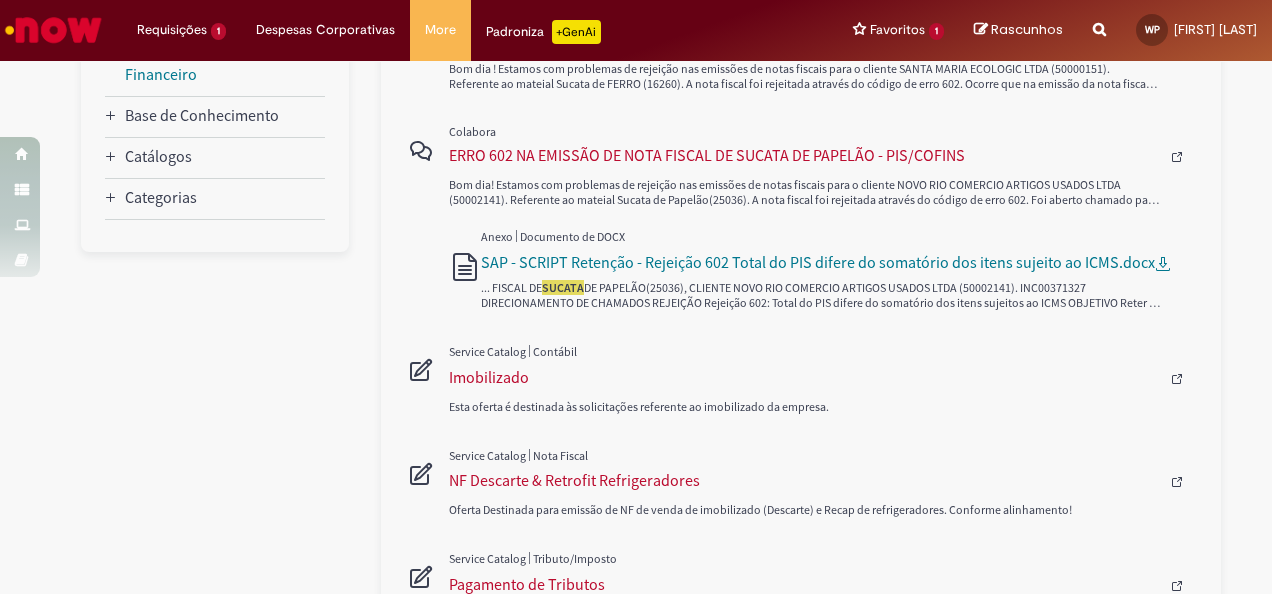scroll, scrollTop: 400, scrollLeft: 0, axis: vertical 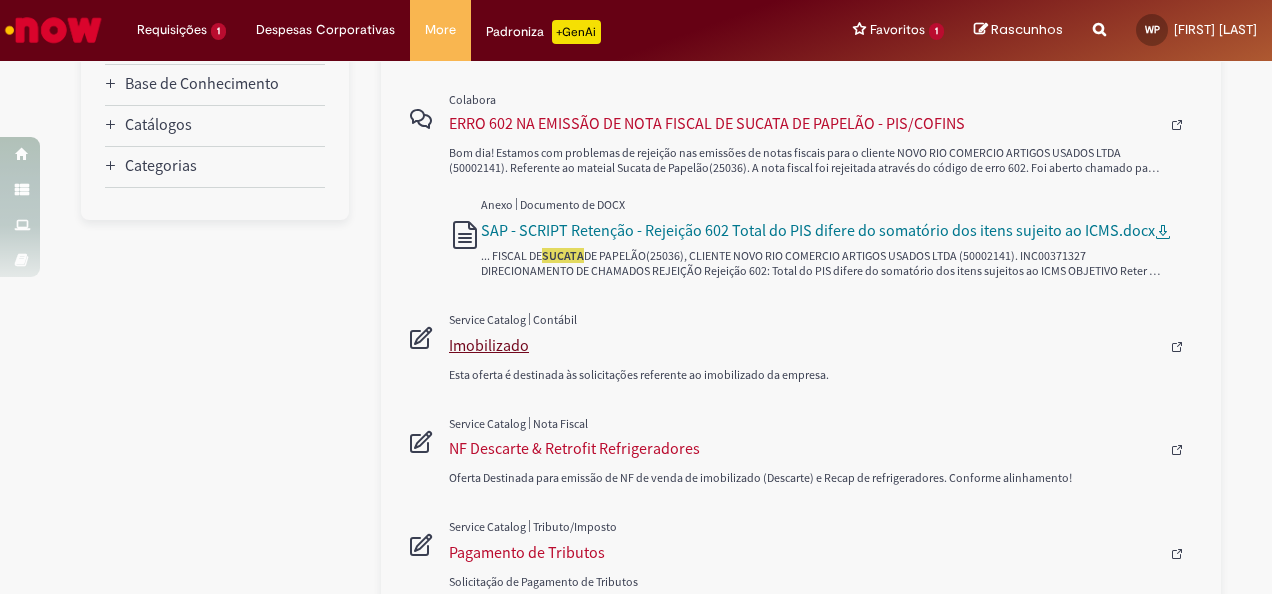 click on "Imobilizado" at bounding box center (804, 345) 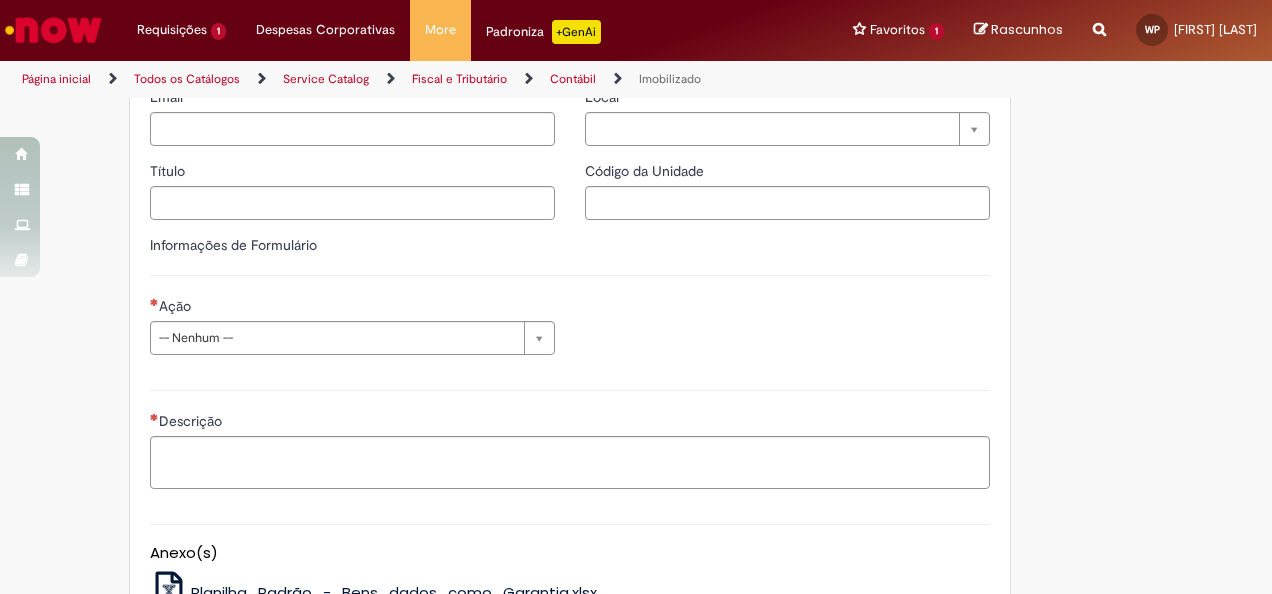 type on "*********" 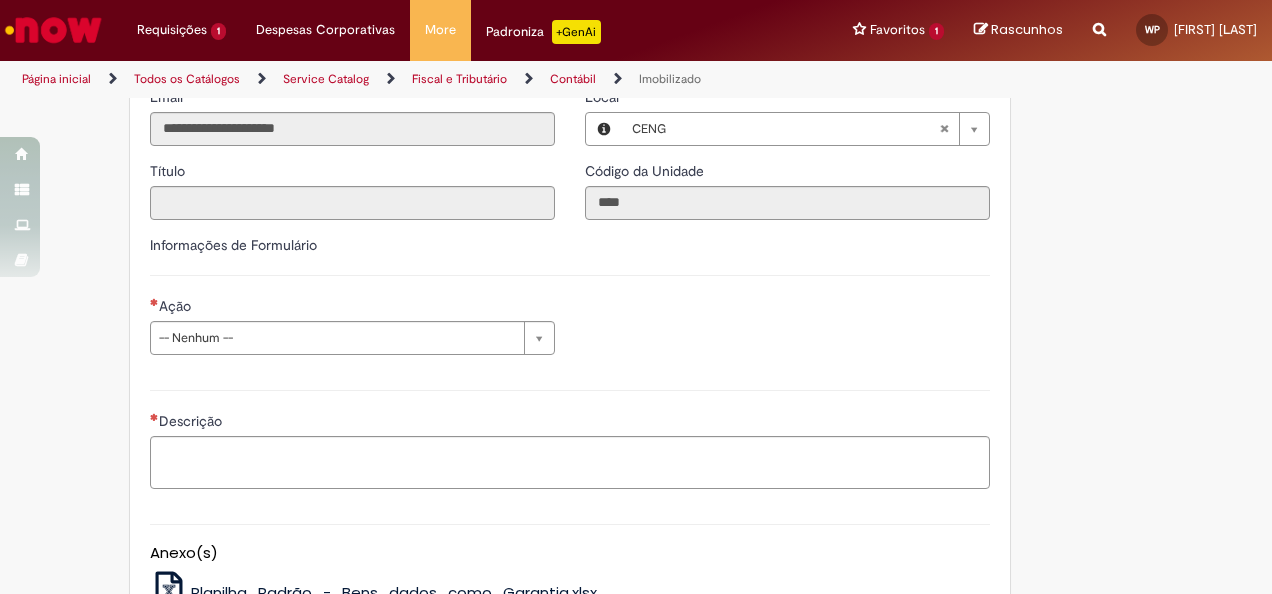 type on "****" 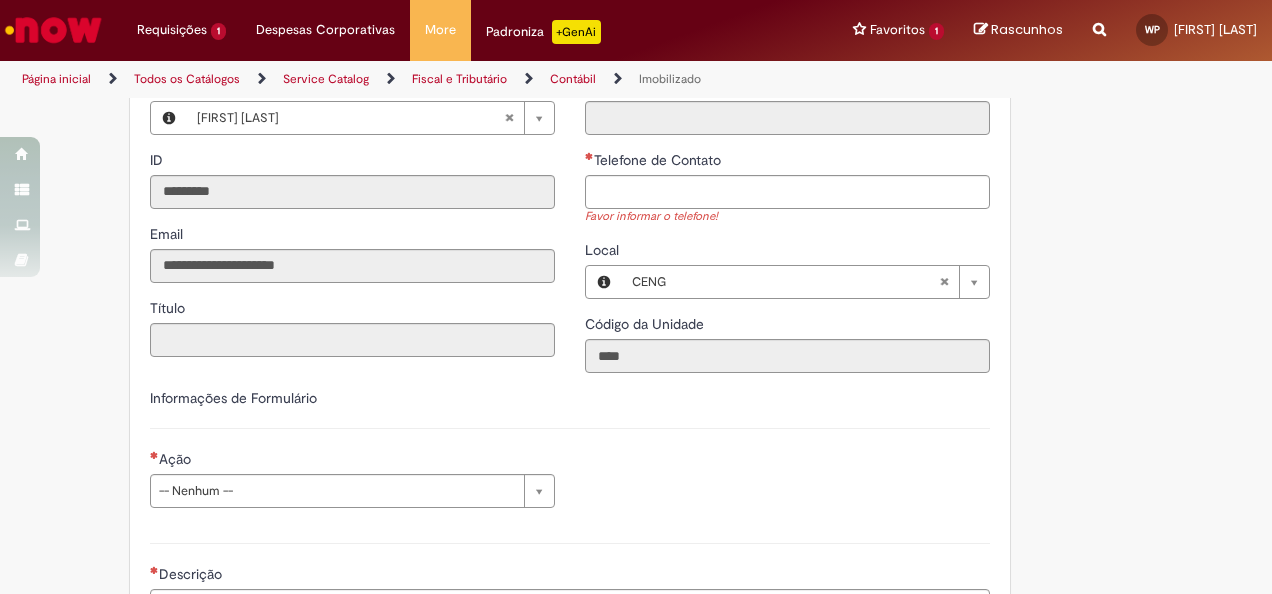 scroll, scrollTop: 400, scrollLeft: 0, axis: vertical 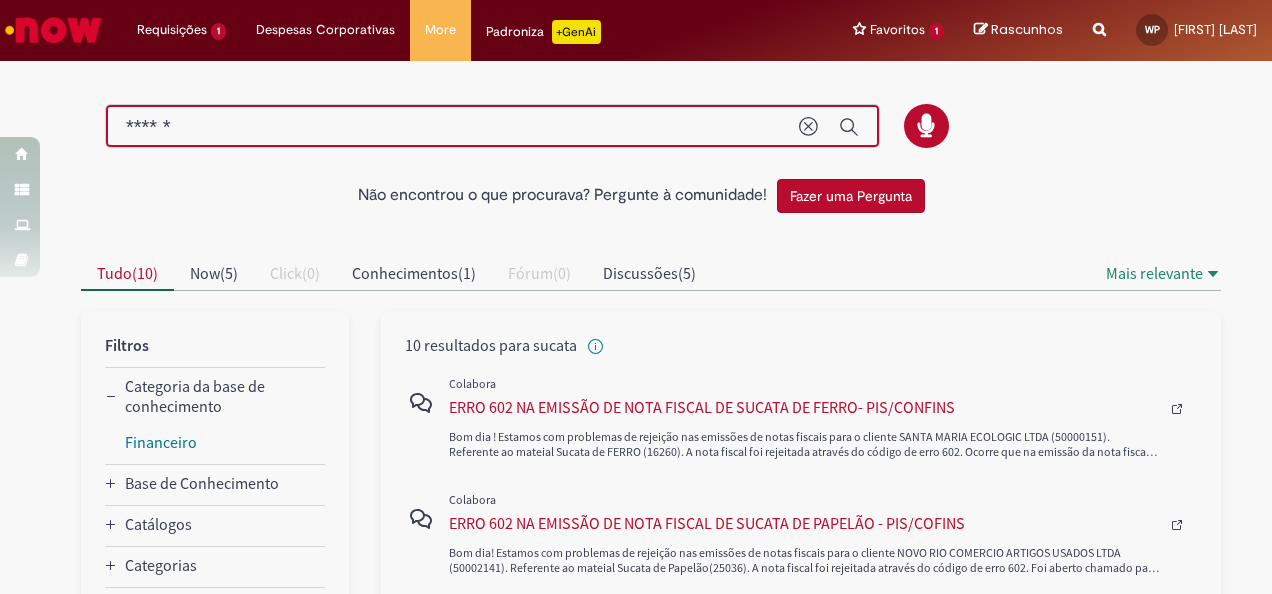 drag, startPoint x: 300, startPoint y: 128, endPoint x: 78, endPoint y: 87, distance: 225.75429 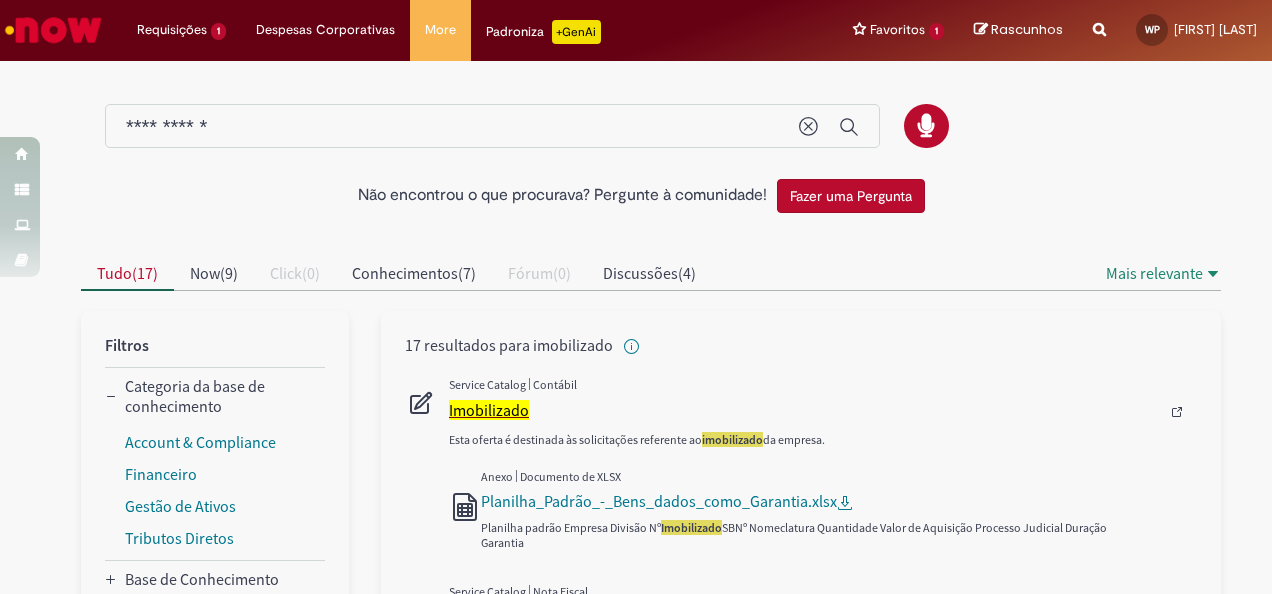 type on "**********" 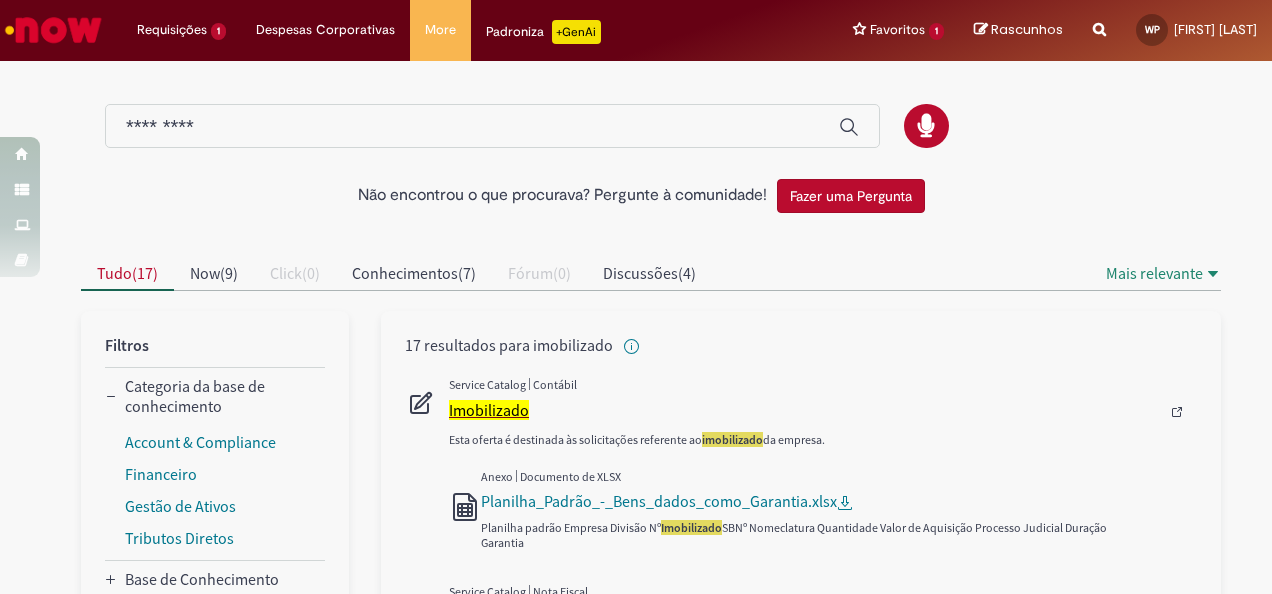 click on "Imobilizado" at bounding box center (489, 410) 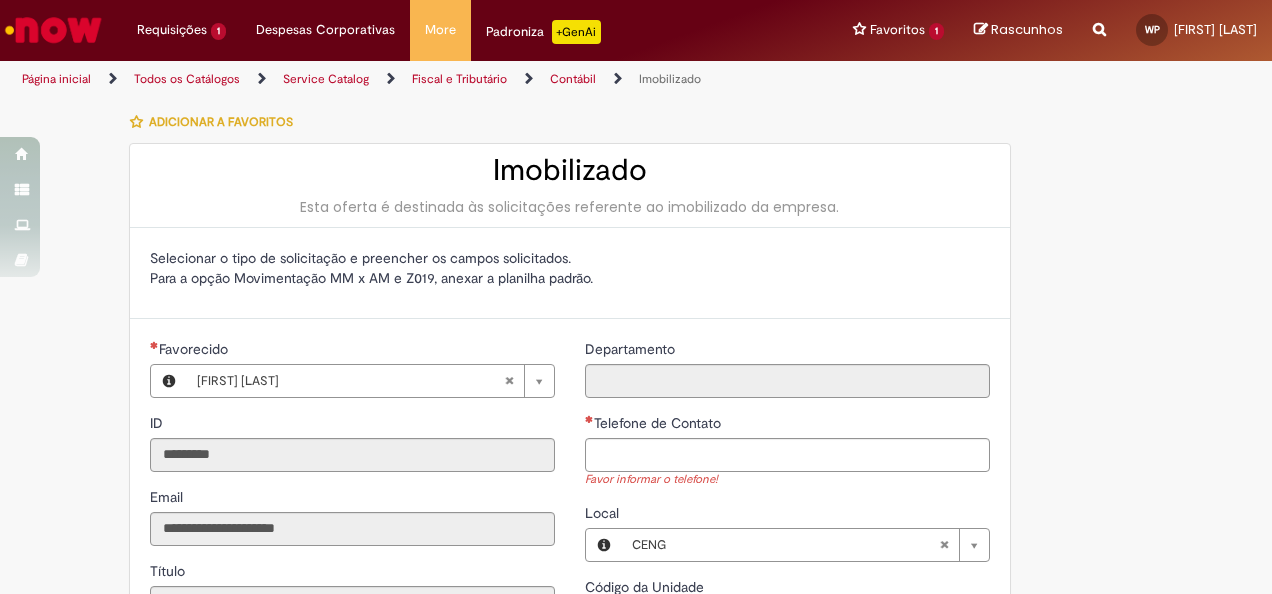 type on "**********" 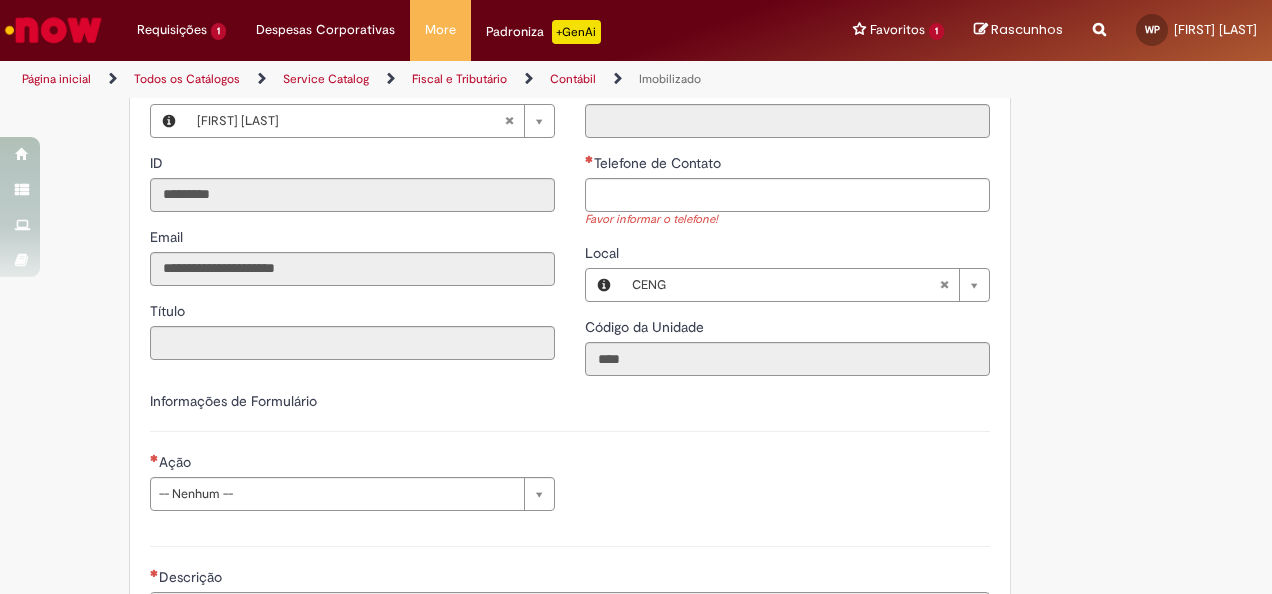 scroll, scrollTop: 300, scrollLeft: 0, axis: vertical 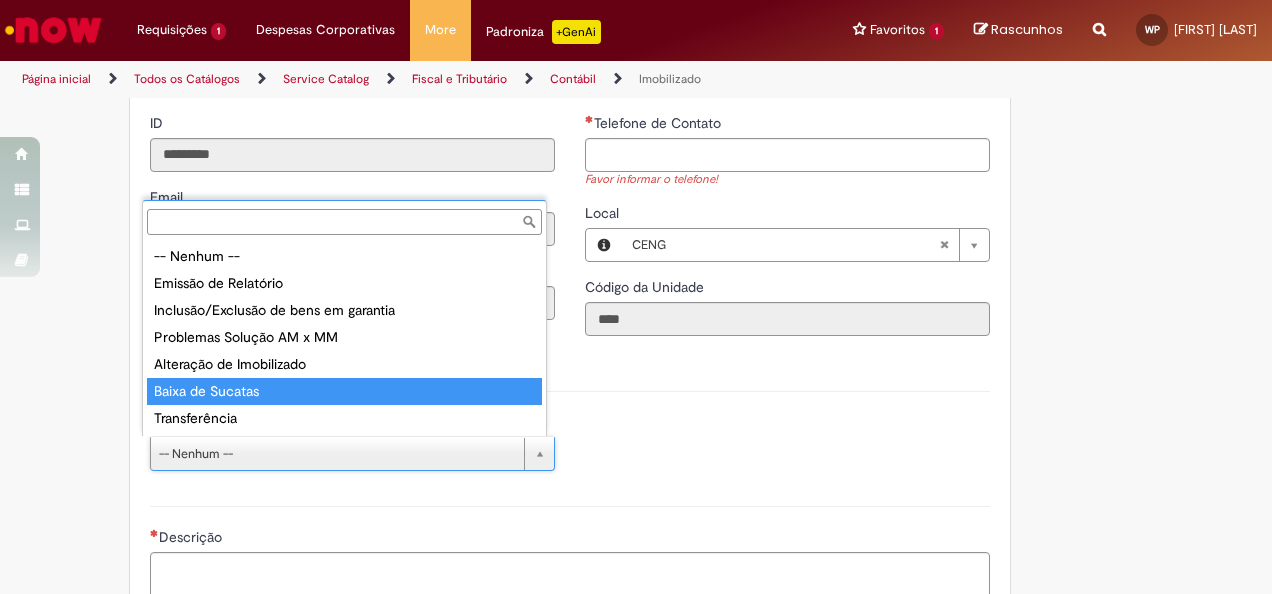 type on "**********" 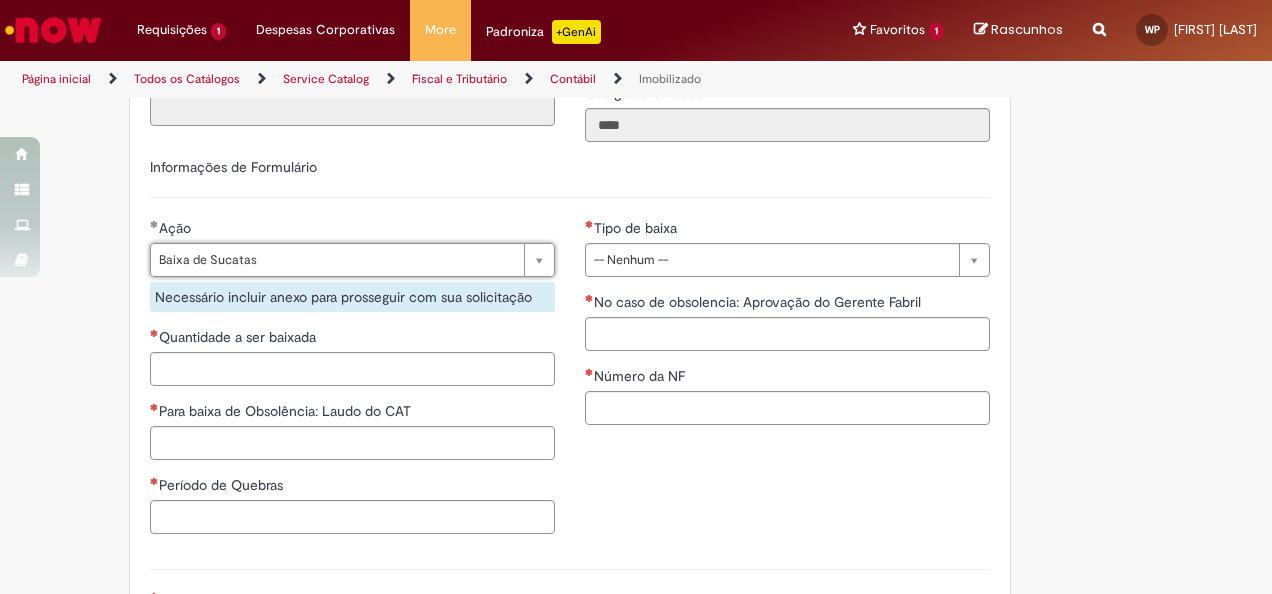 scroll, scrollTop: 500, scrollLeft: 0, axis: vertical 